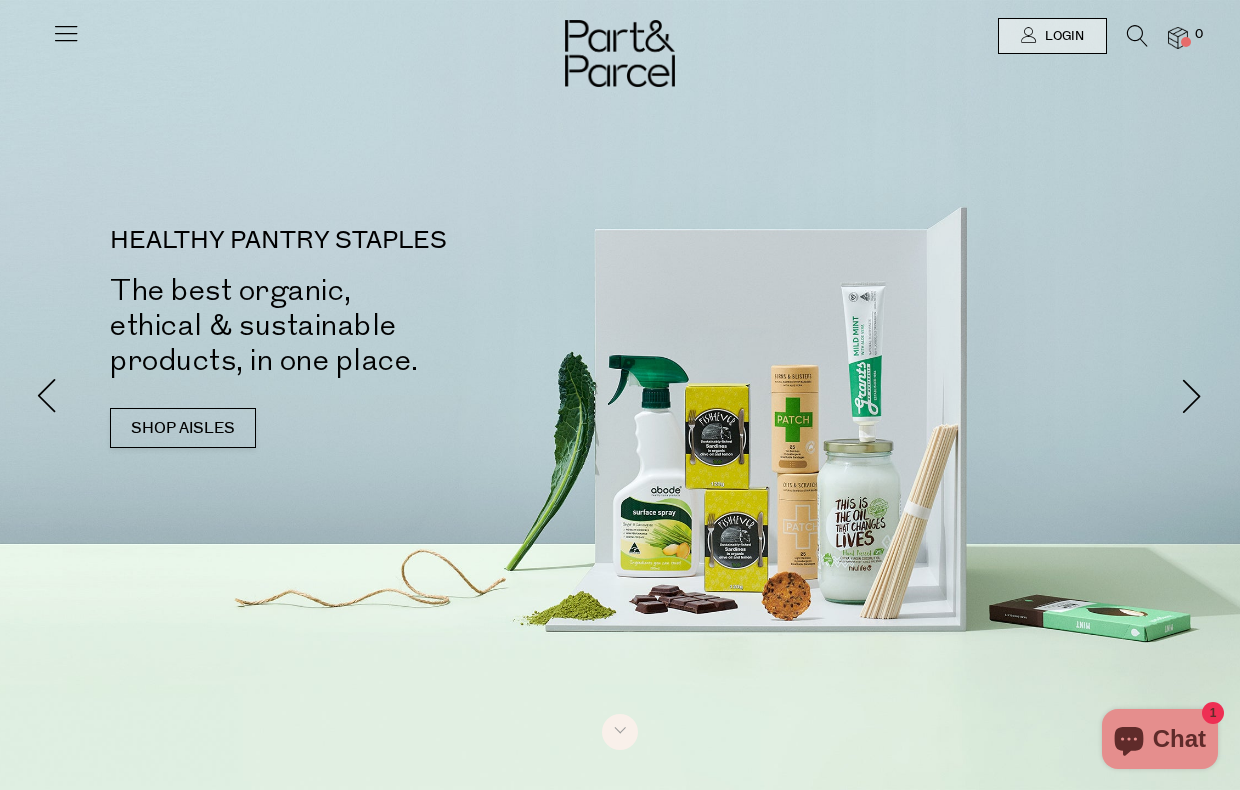 scroll, scrollTop: 0, scrollLeft: 0, axis: both 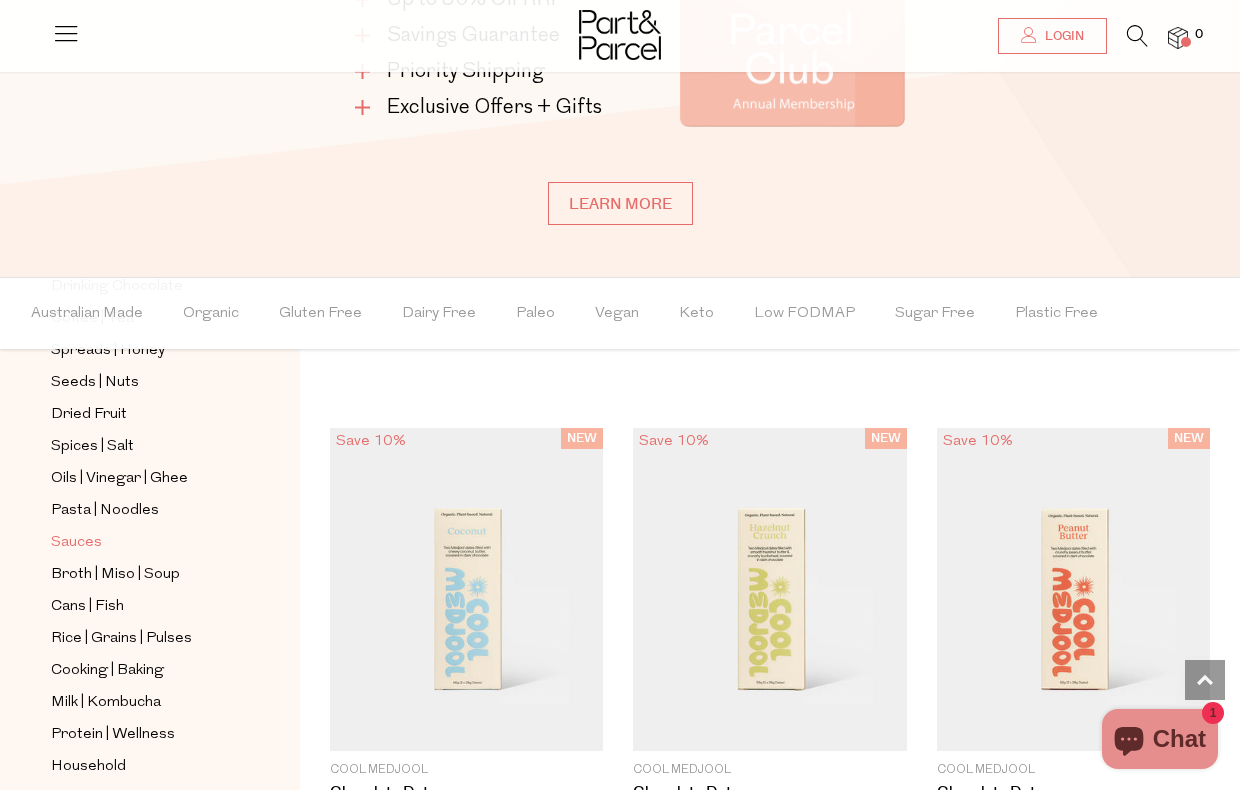 click on "Sauces" at bounding box center [76, 543] 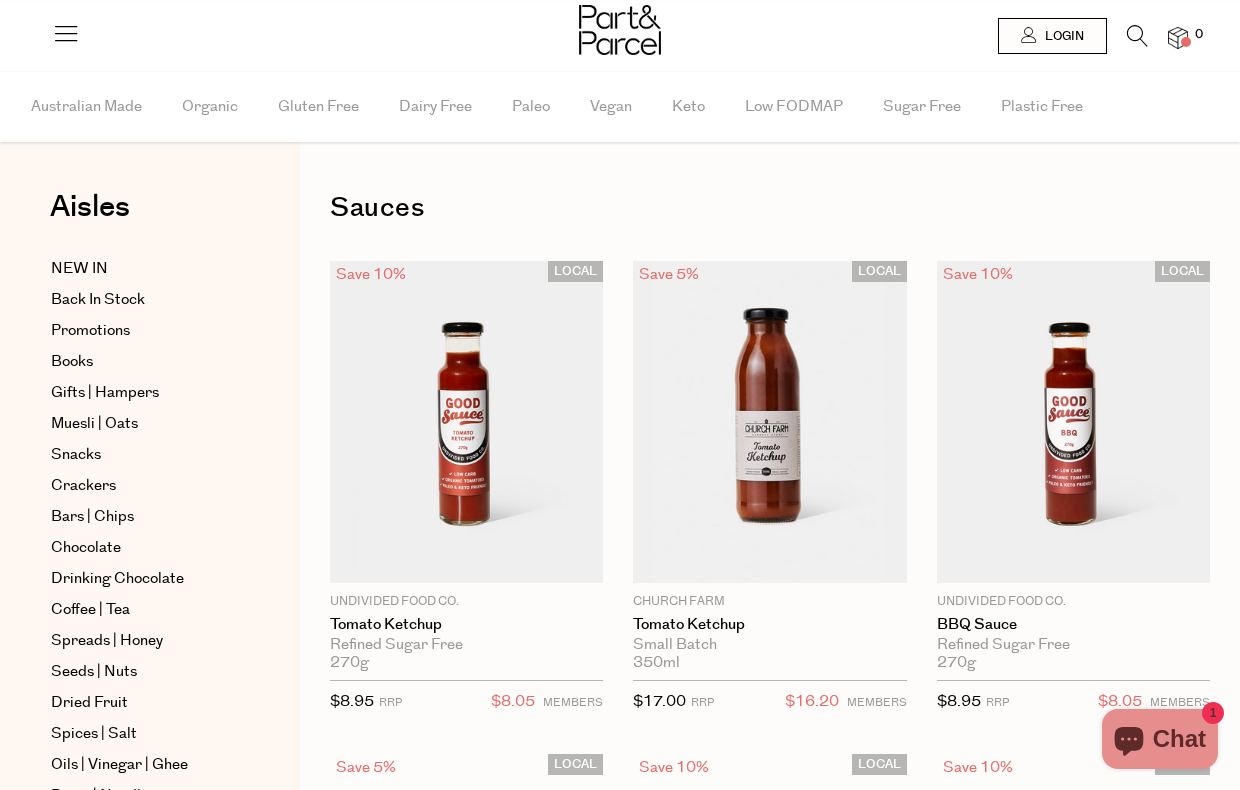 scroll, scrollTop: 0, scrollLeft: 0, axis: both 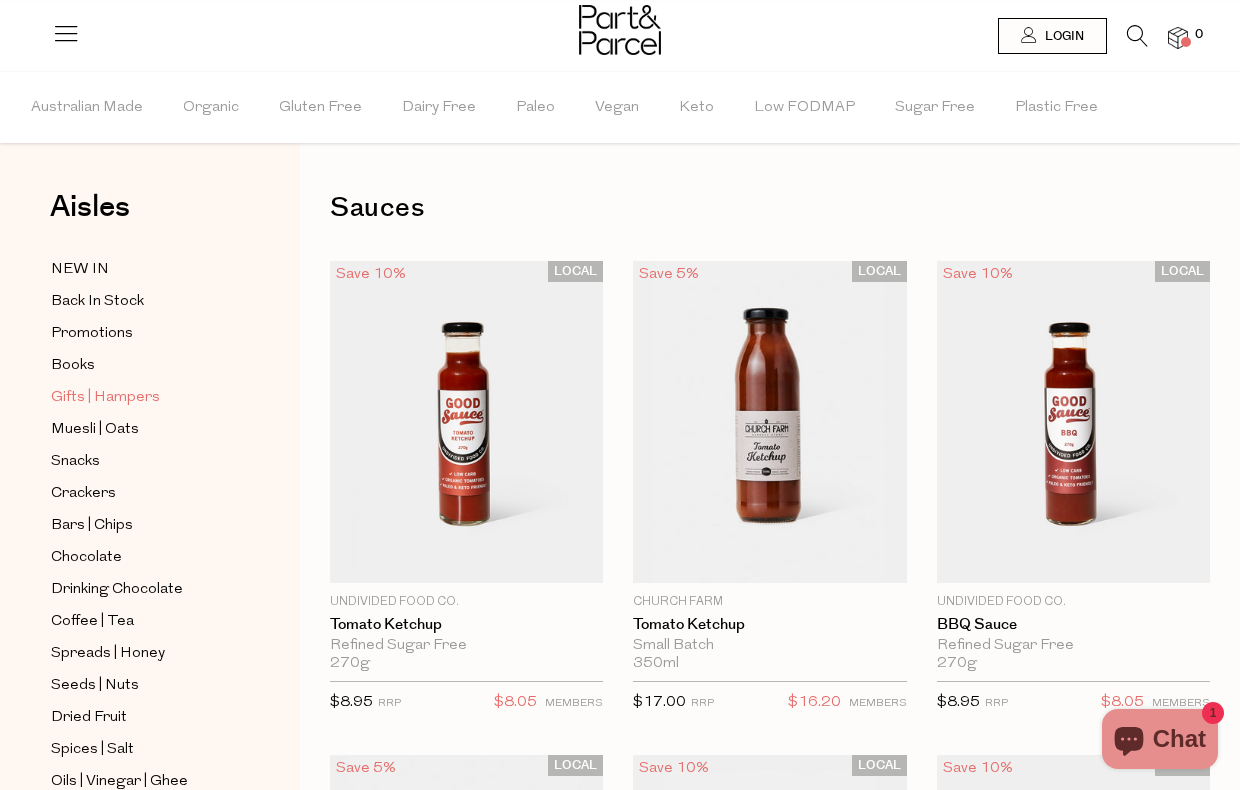 click on "Gifts | Hampers" at bounding box center (105, 398) 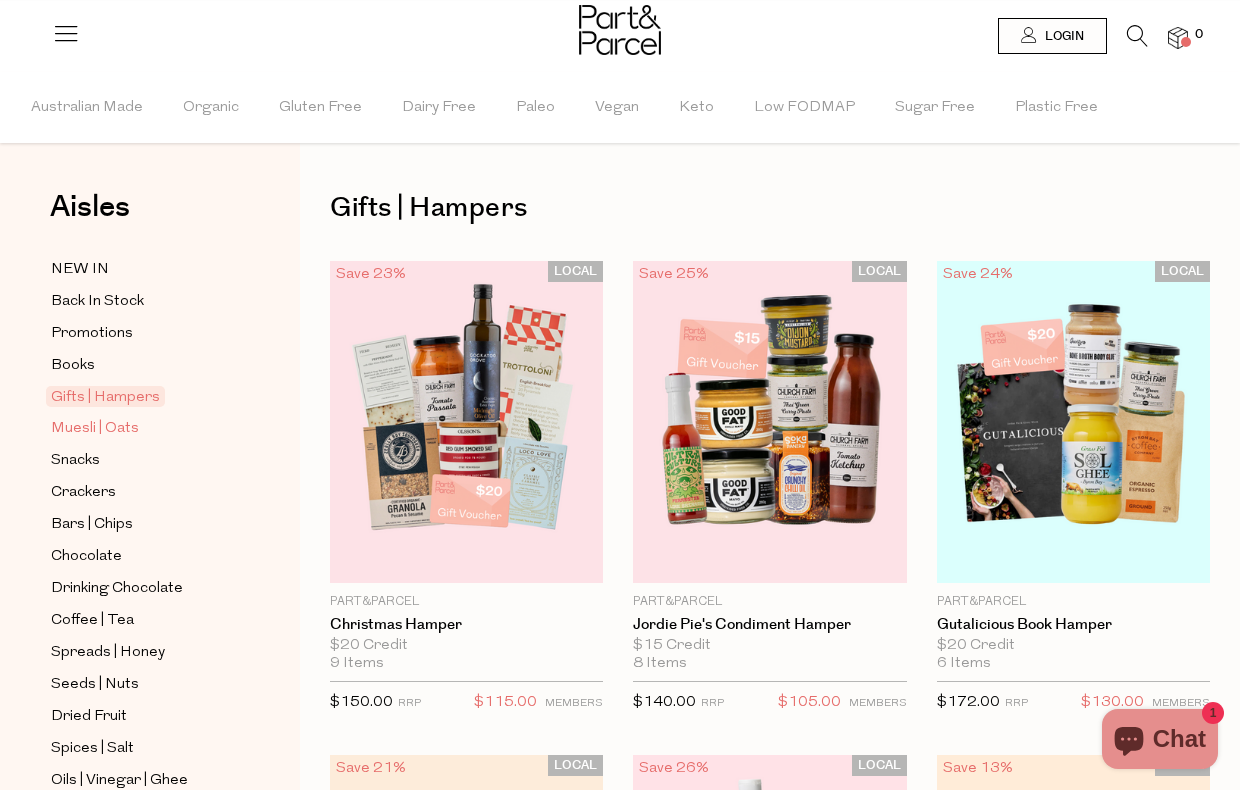 click on "Muesli | Oats" at bounding box center (95, 429) 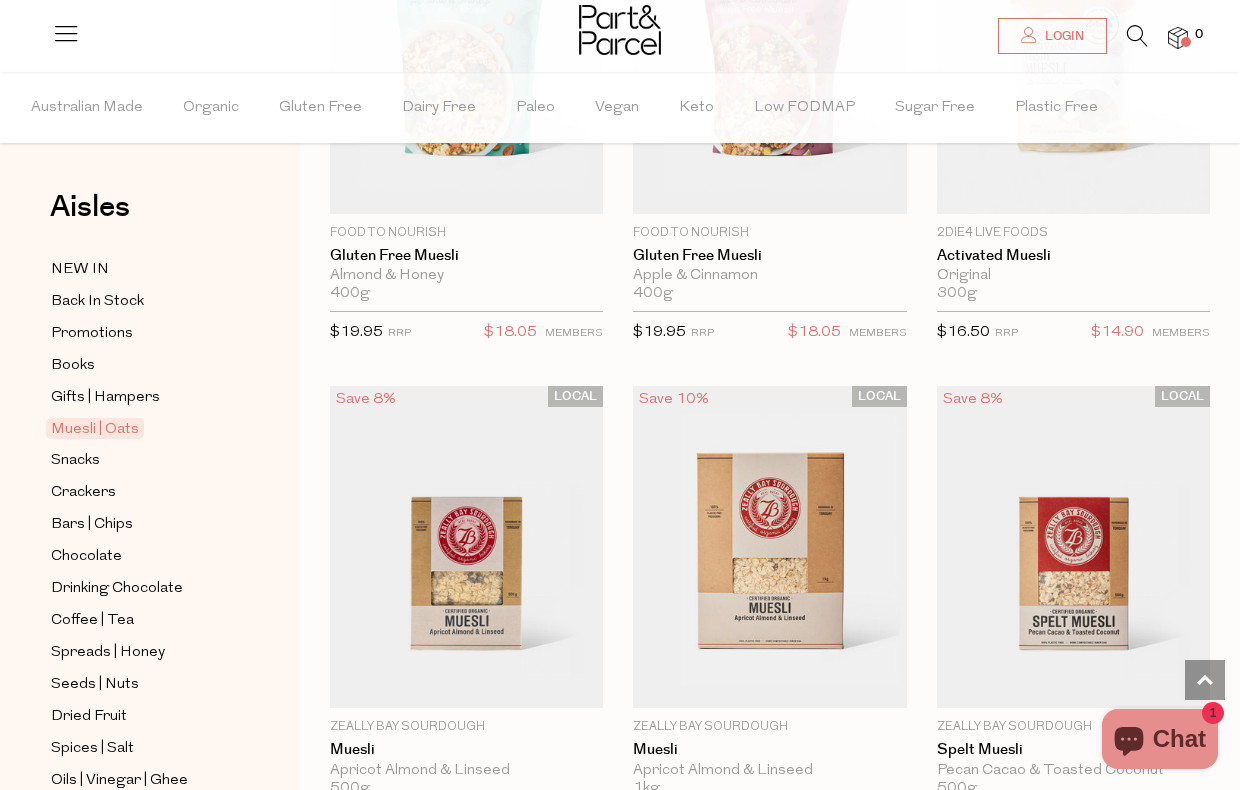 scroll, scrollTop: 3875, scrollLeft: 0, axis: vertical 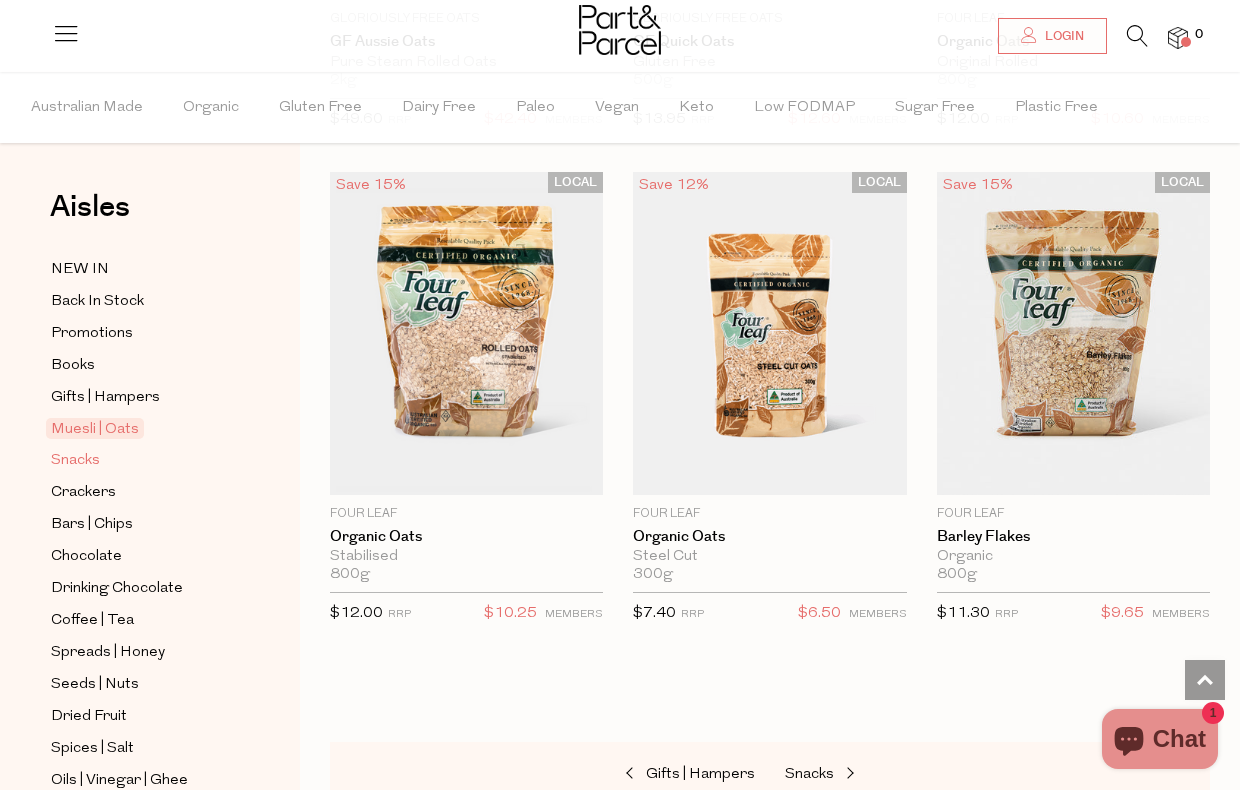 click on "Snacks" at bounding box center (75, 461) 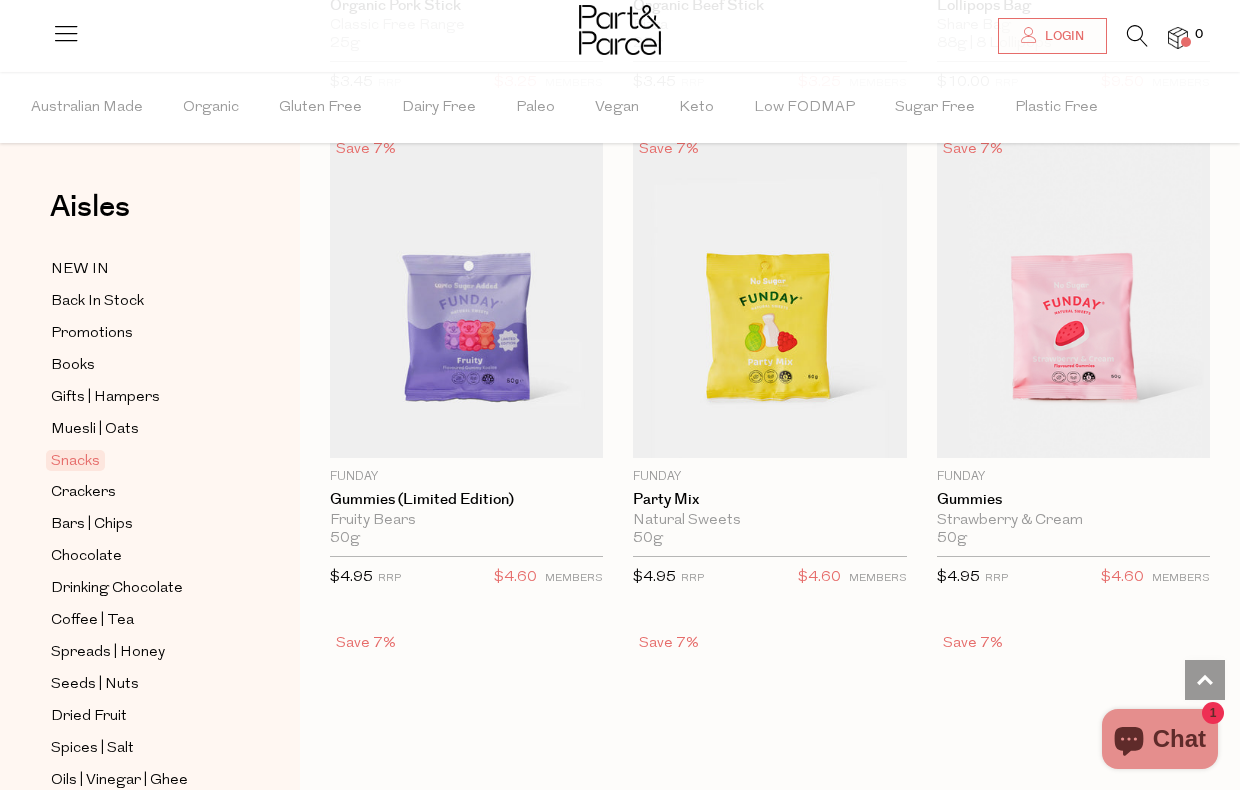 scroll, scrollTop: 2125, scrollLeft: 0, axis: vertical 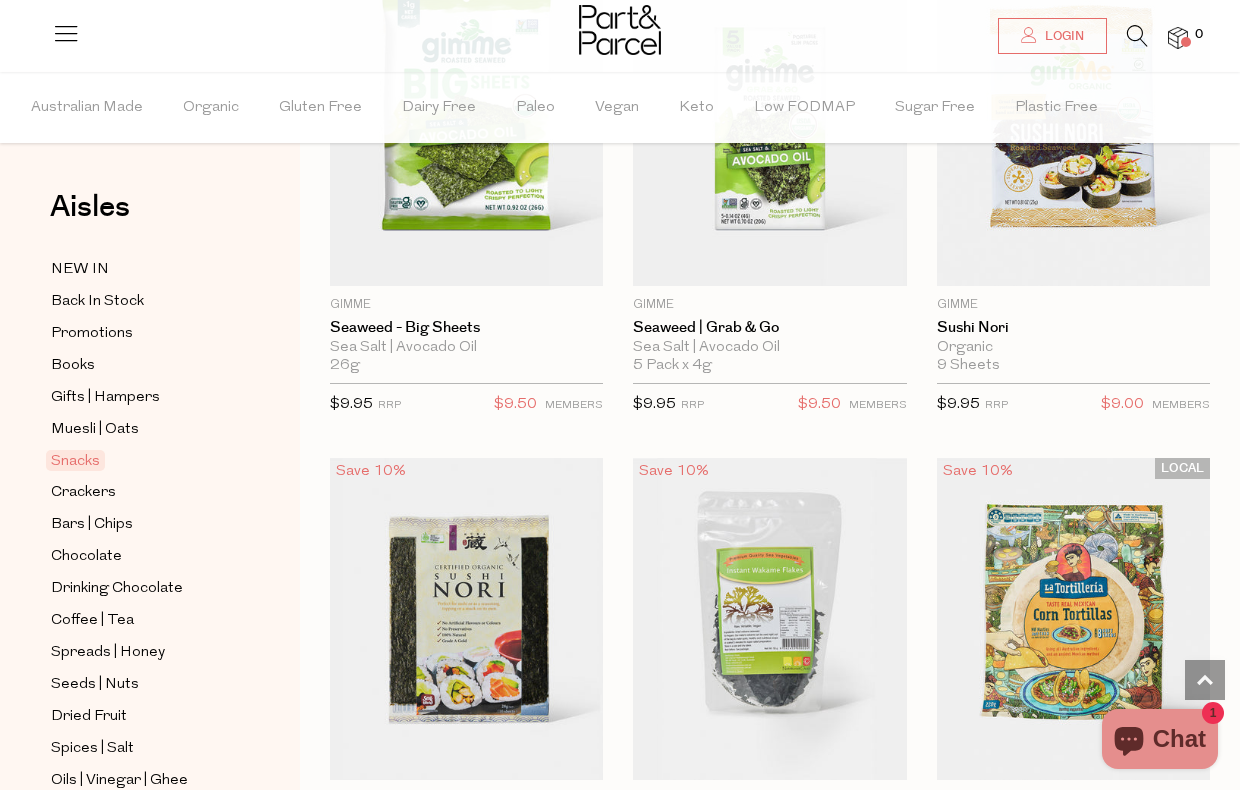 click at bounding box center [620, 30] 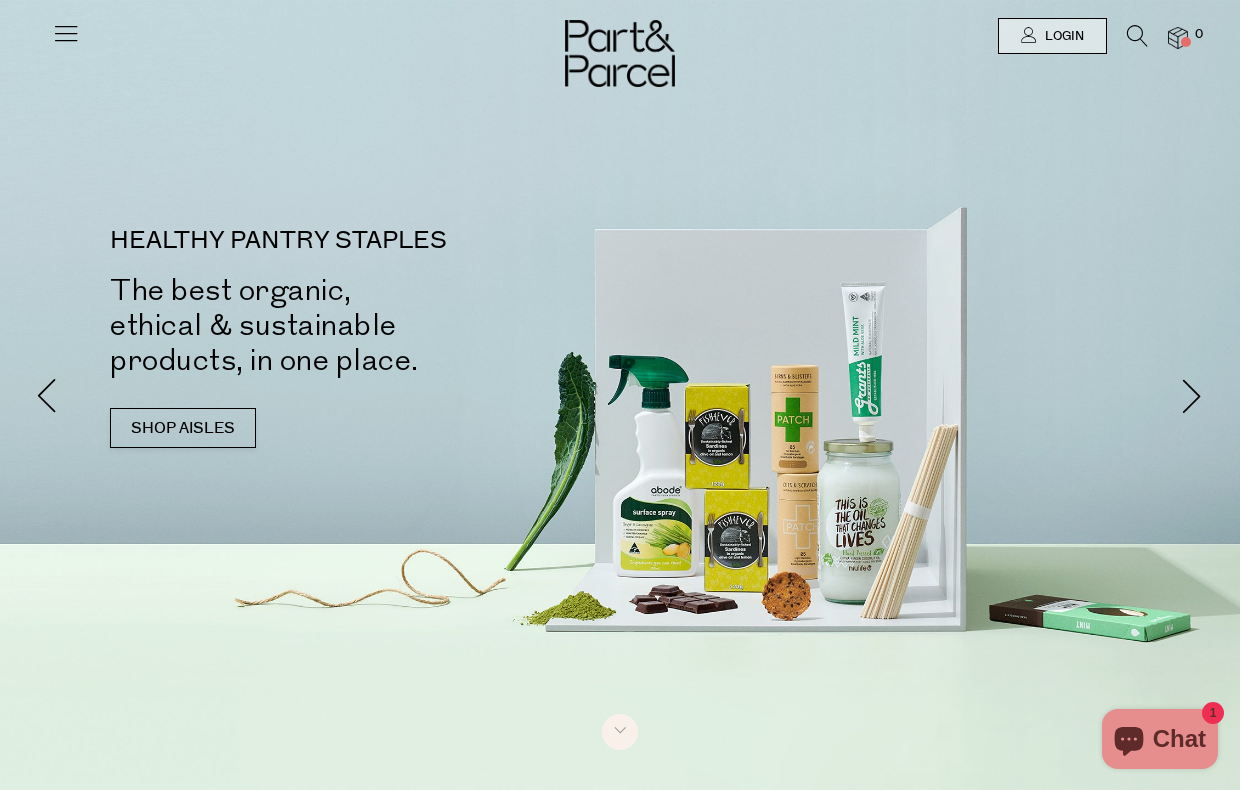 scroll, scrollTop: 0, scrollLeft: 0, axis: both 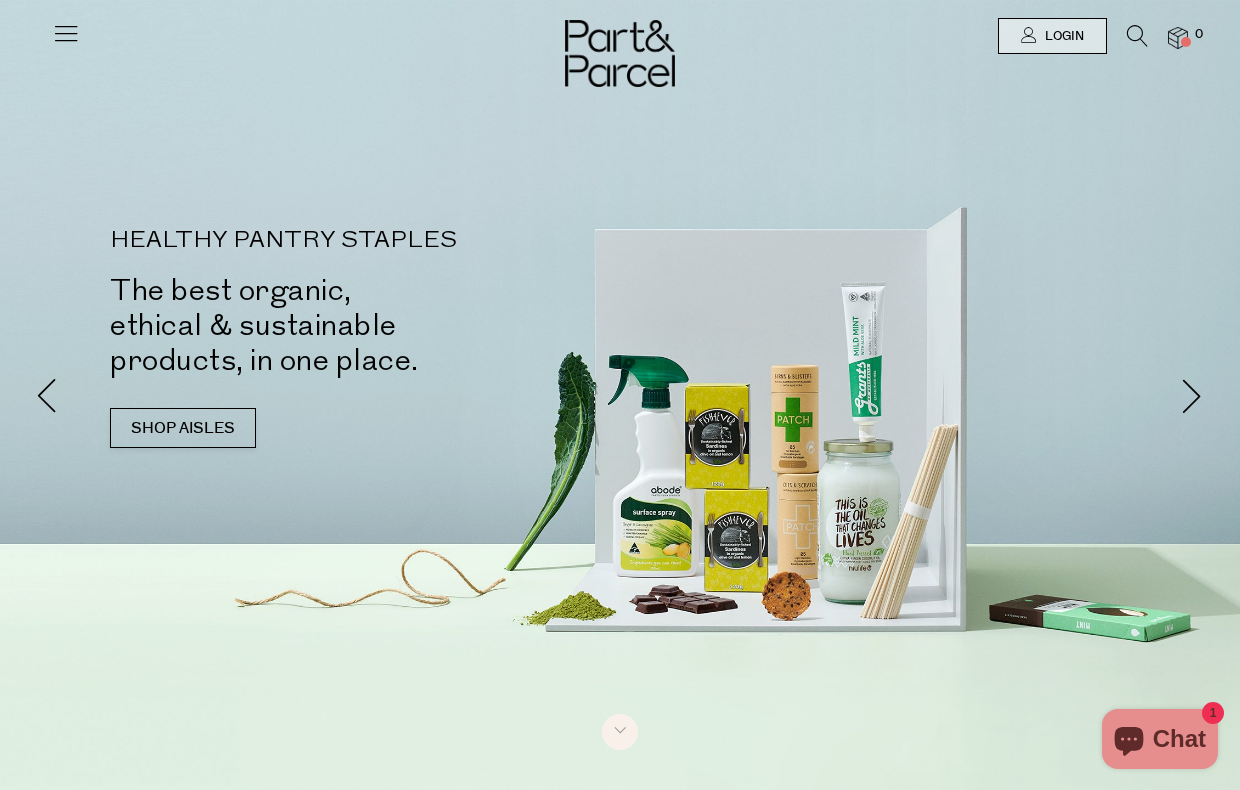 drag, startPoint x: 0, startPoint y: 0, endPoint x: 191, endPoint y: 17, distance: 191.75505 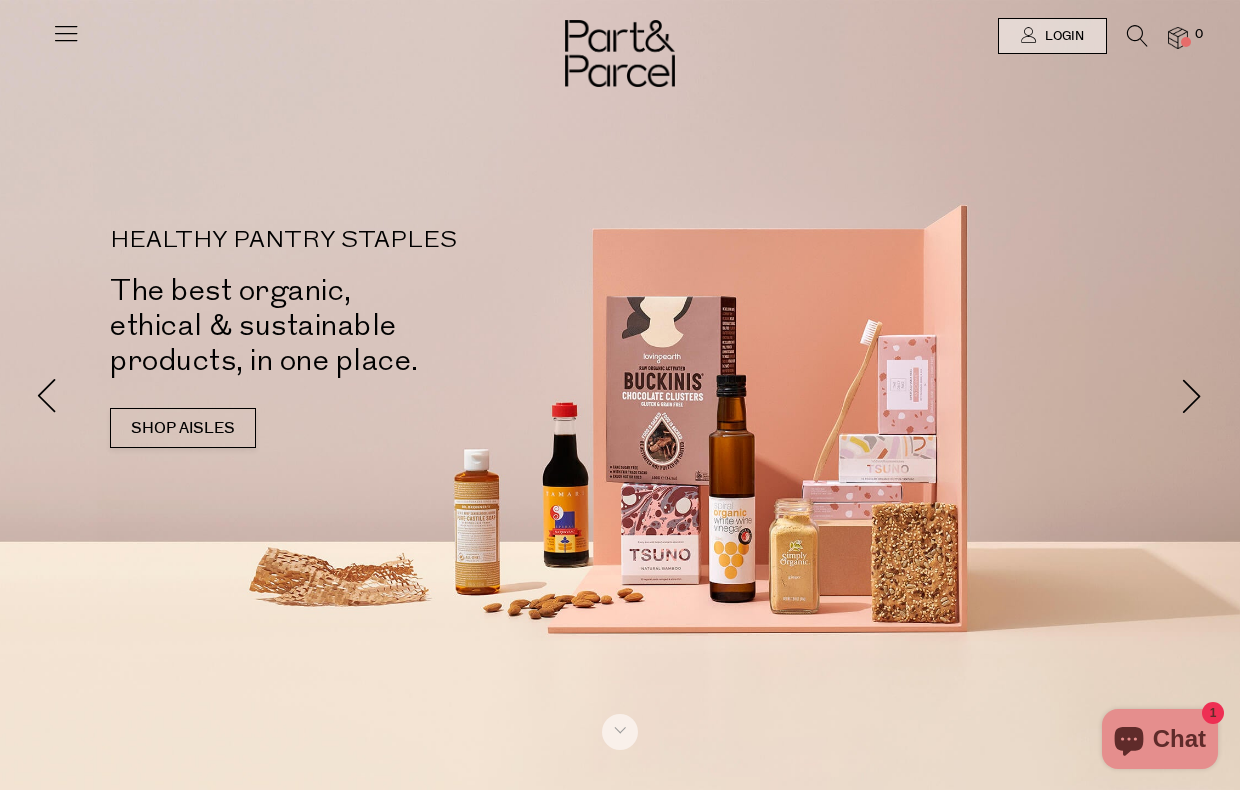 scroll, scrollTop: 1125, scrollLeft: 0, axis: vertical 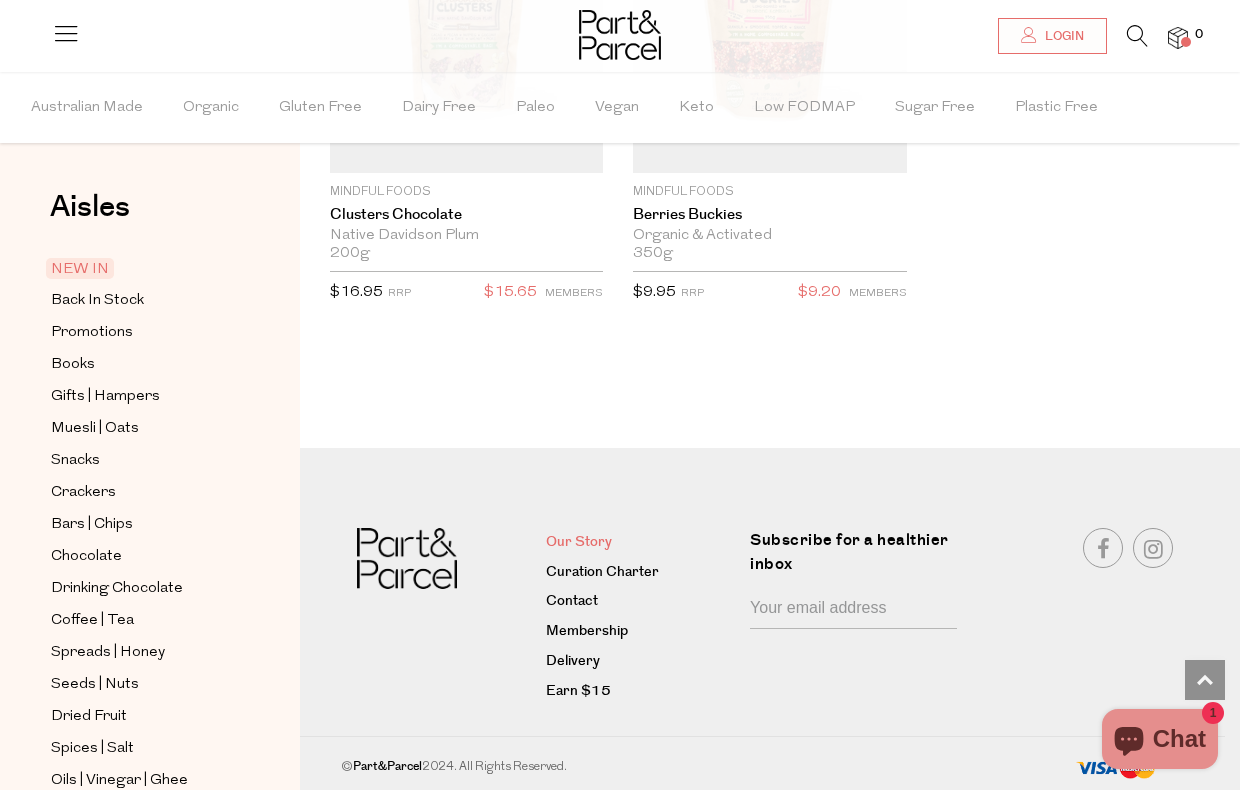 click on "Our Story" at bounding box center [640, 543] 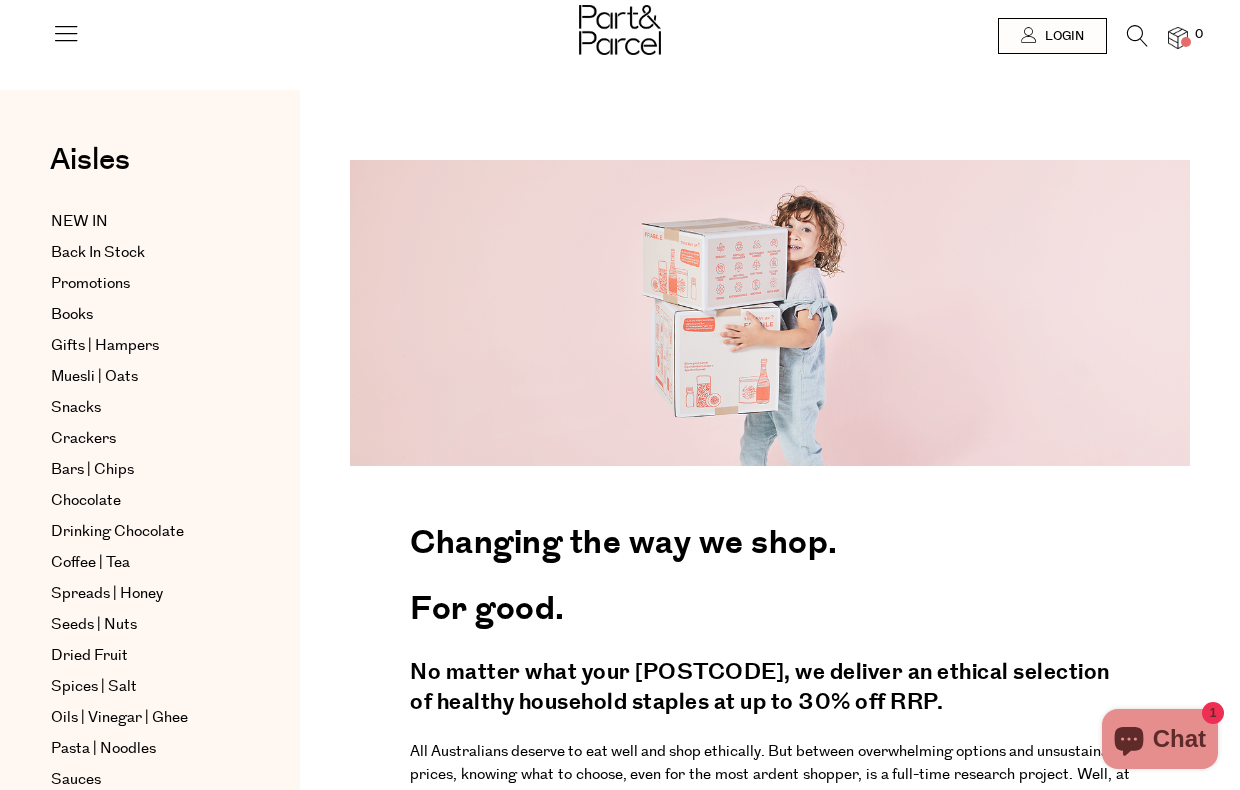 scroll, scrollTop: 0, scrollLeft: 0, axis: both 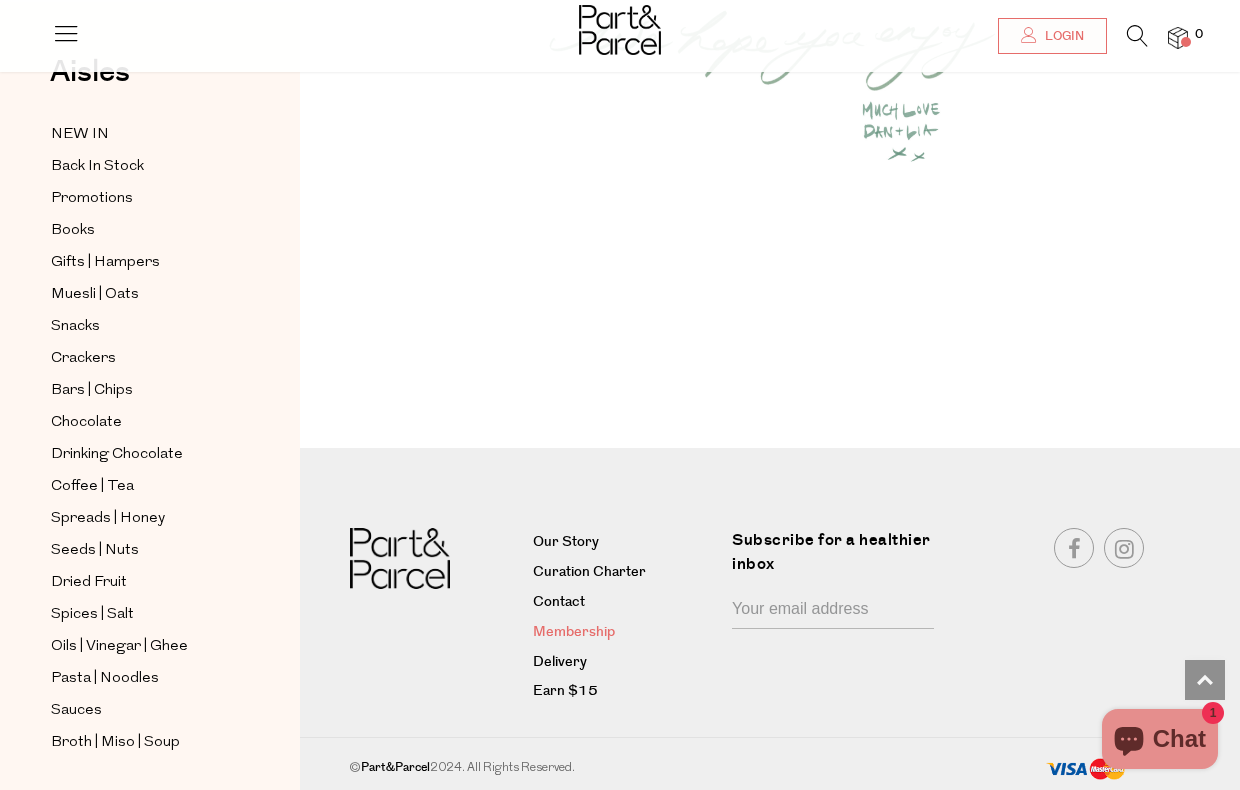 click on "Membership" at bounding box center [625, 633] 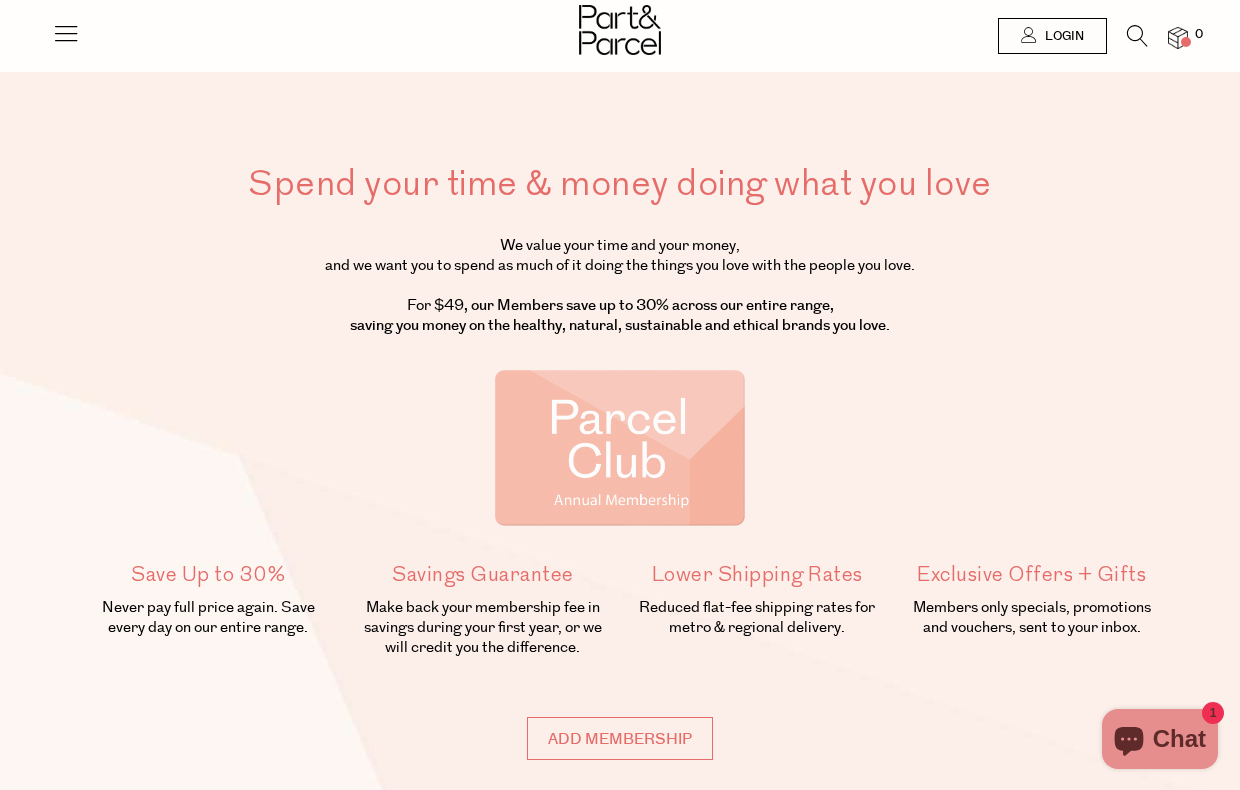 scroll, scrollTop: 0, scrollLeft: 0, axis: both 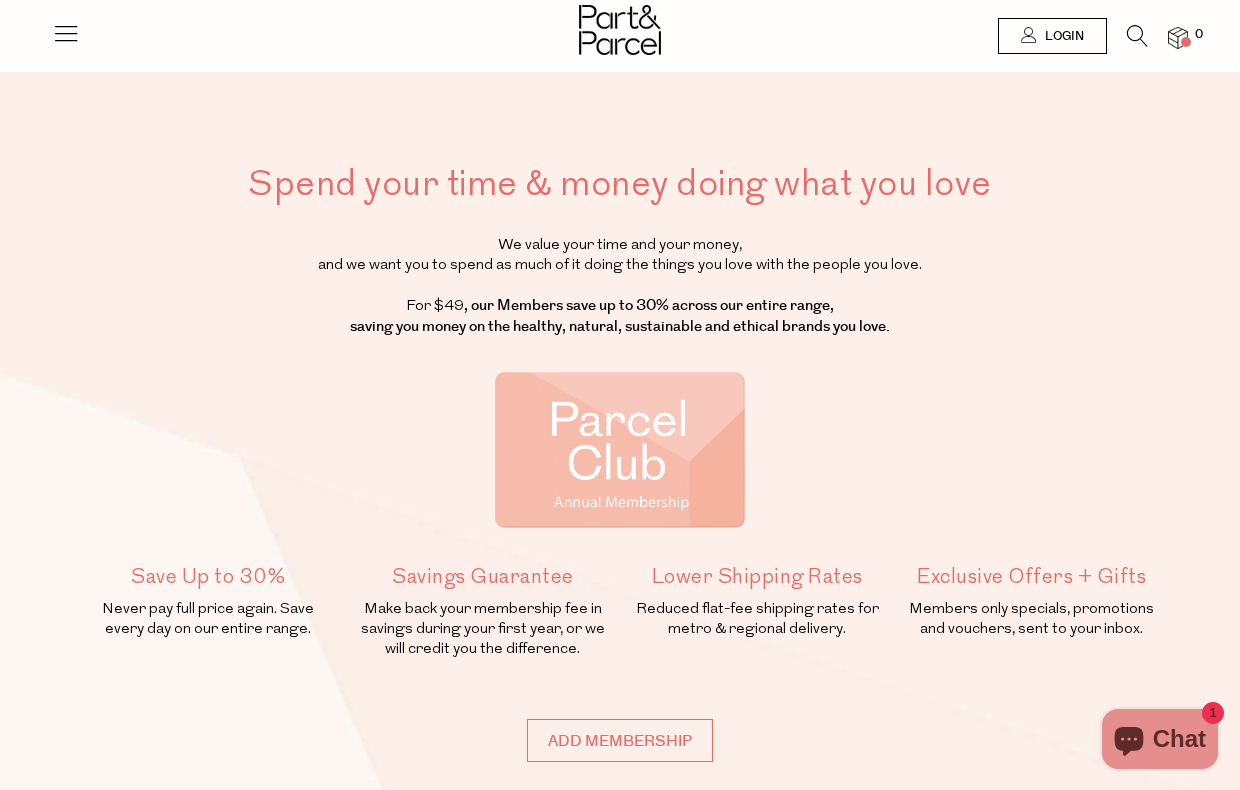 click at bounding box center [620, 30] 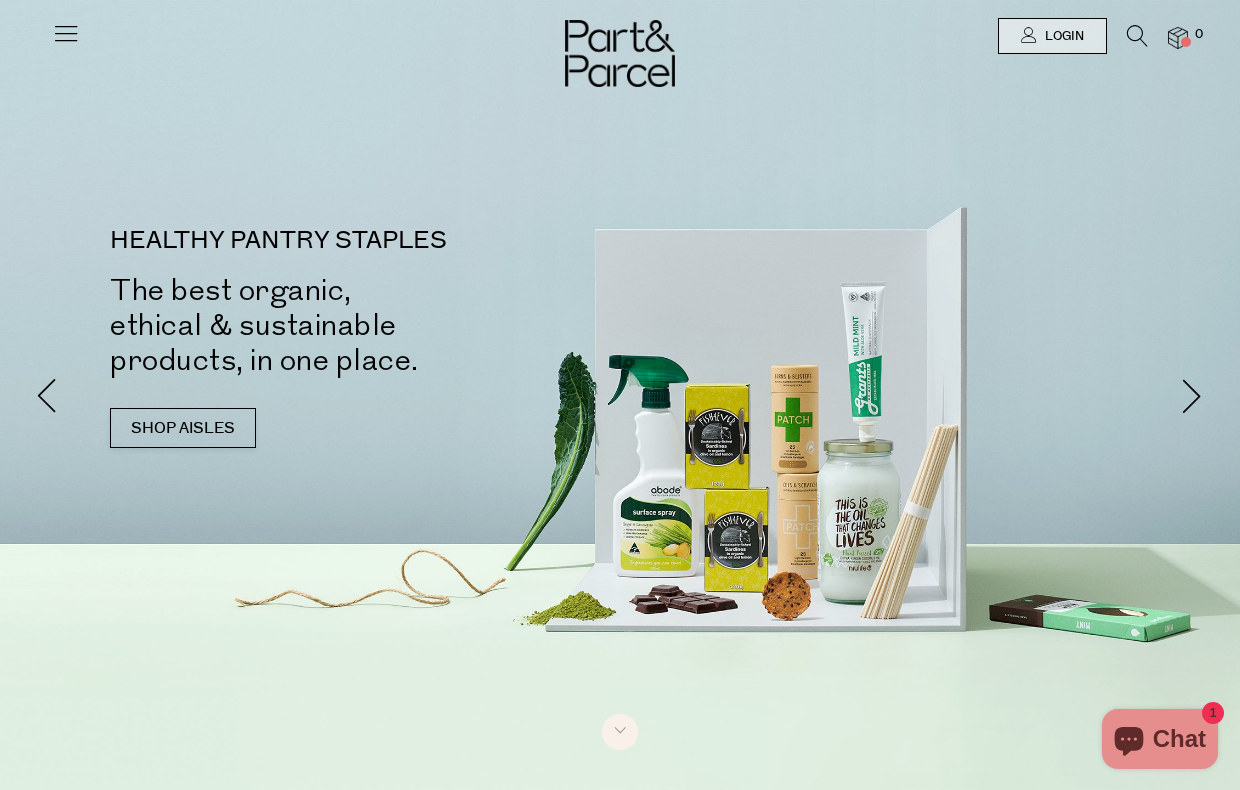 scroll, scrollTop: 0, scrollLeft: 0, axis: both 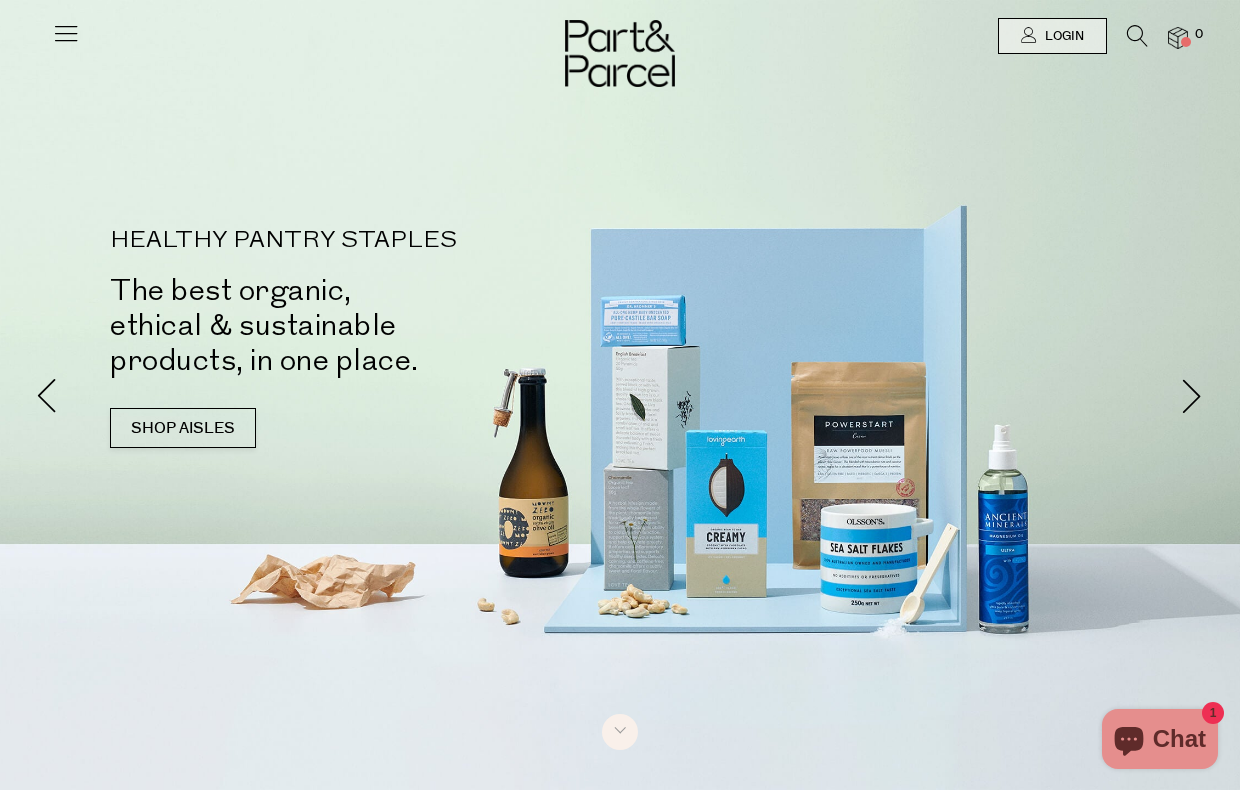 click at bounding box center [66, 33] 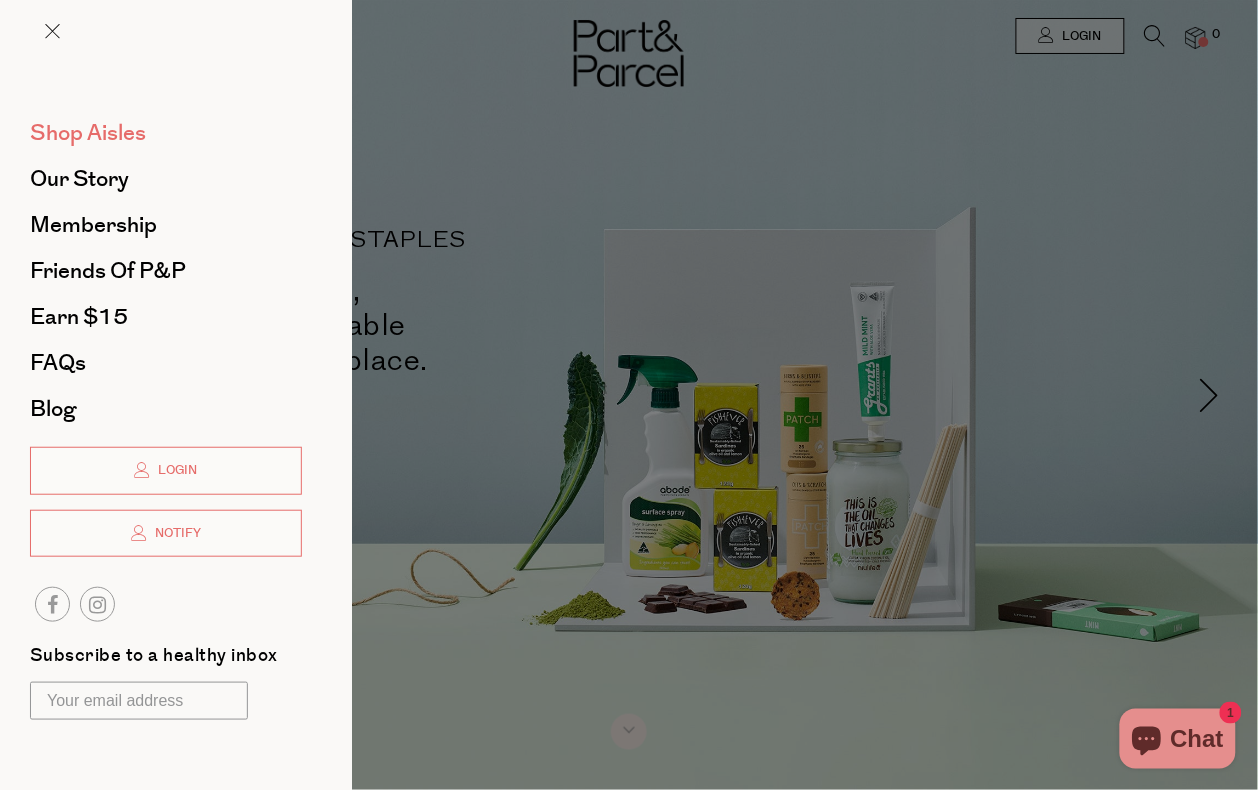 click on "Shop Aisles" at bounding box center [88, 133] 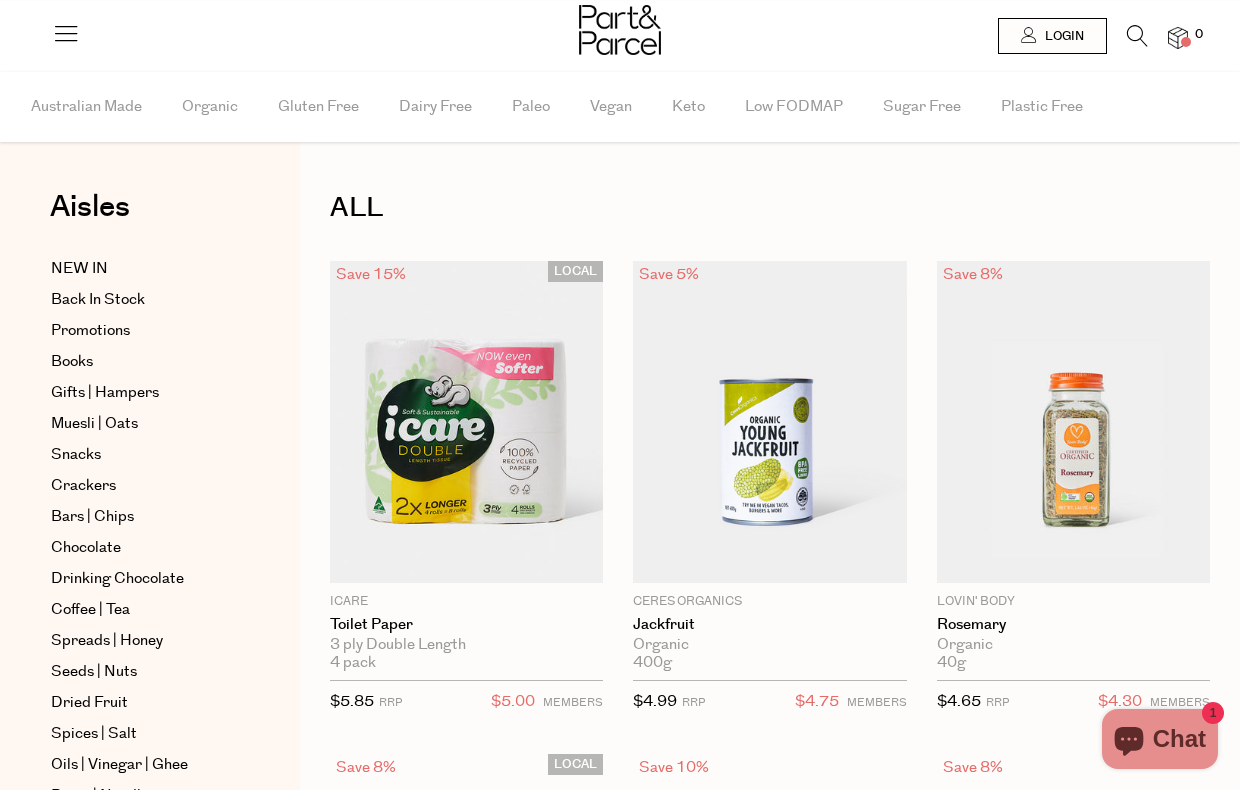 scroll, scrollTop: 0, scrollLeft: 0, axis: both 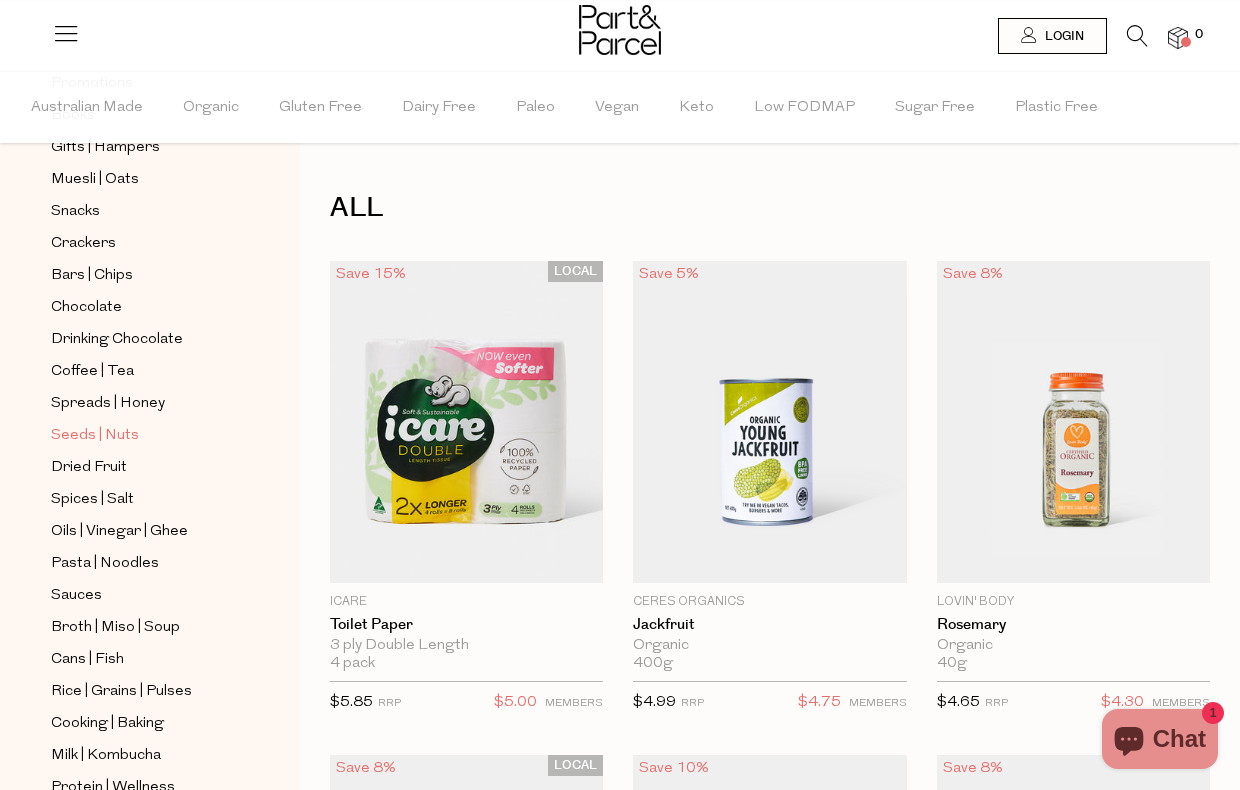 click on "Seeds | Nuts" at bounding box center (95, 436) 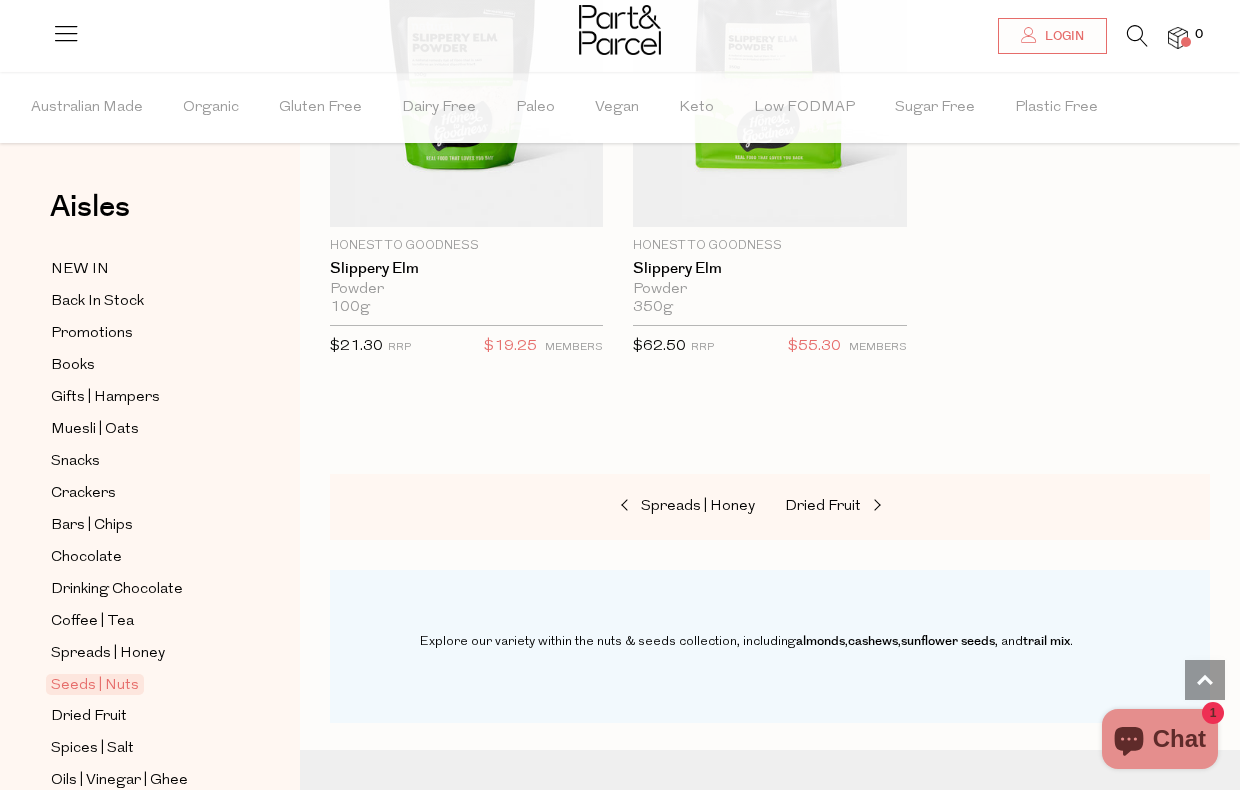 scroll, scrollTop: 8076, scrollLeft: 0, axis: vertical 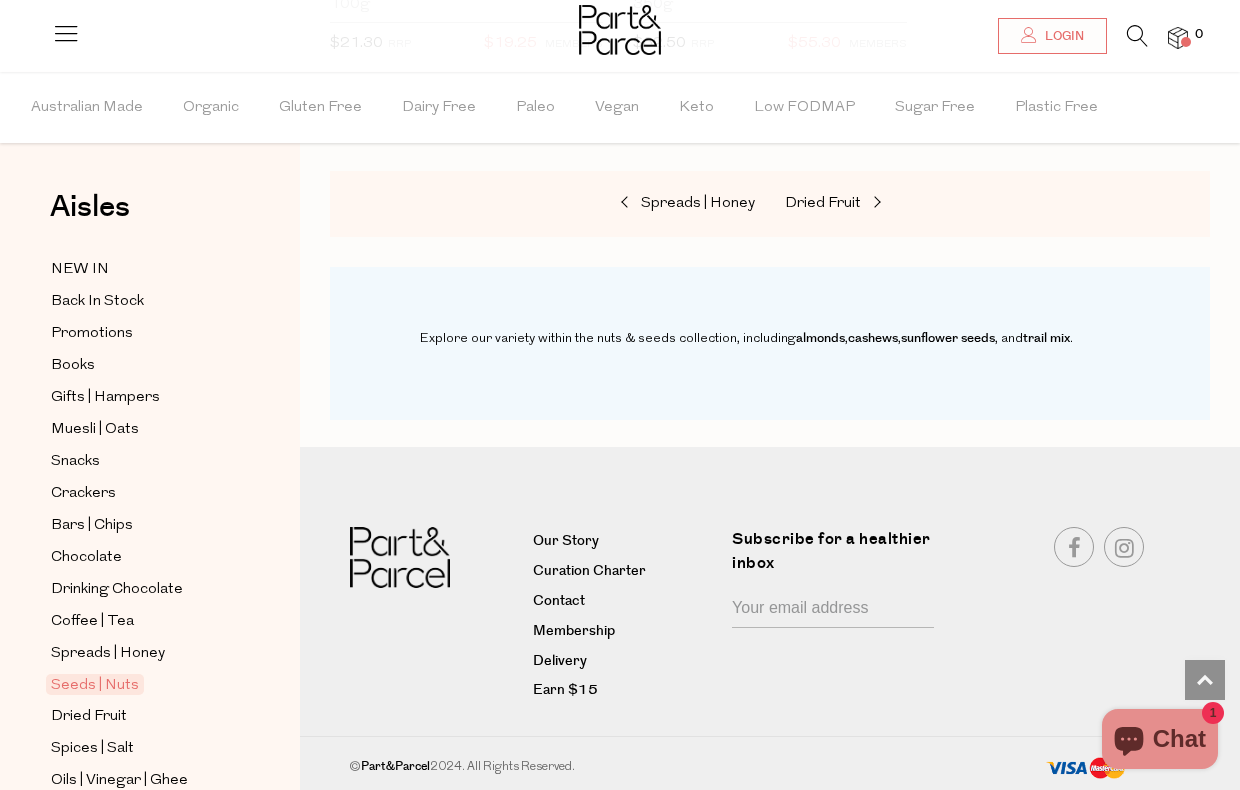click at bounding box center (620, 30) 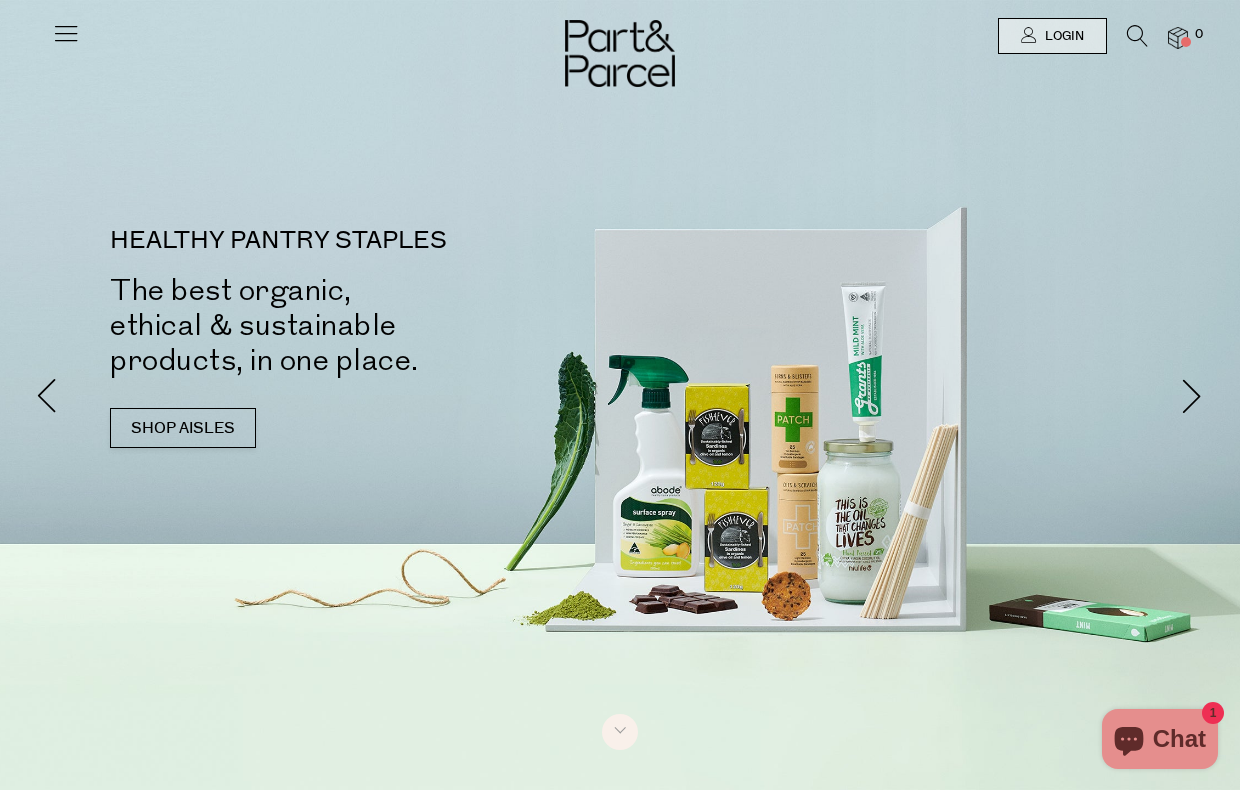 scroll, scrollTop: 0, scrollLeft: 0, axis: both 